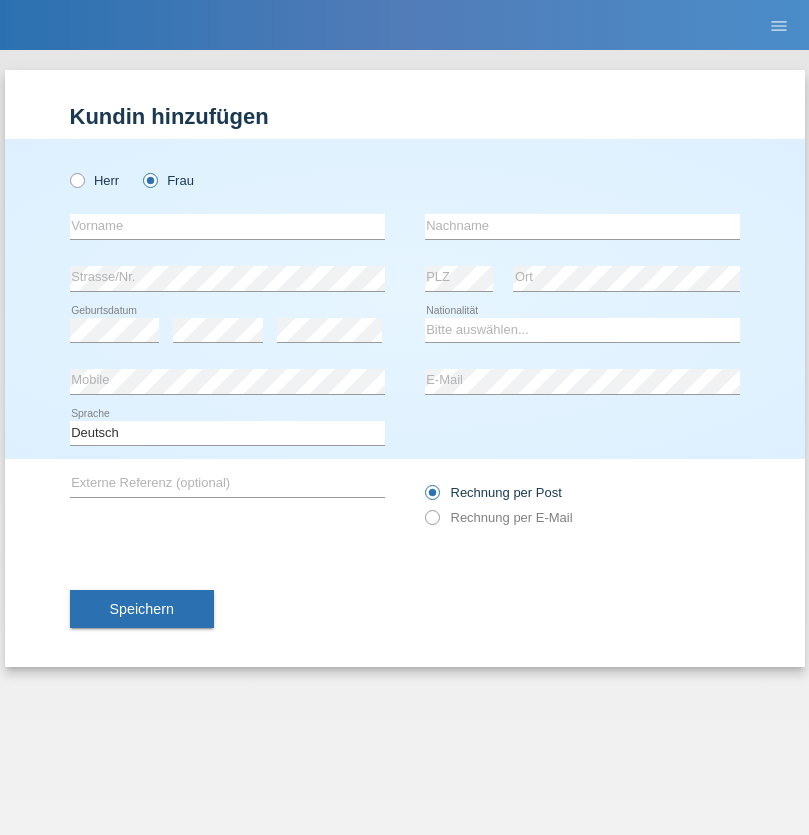 scroll, scrollTop: 0, scrollLeft: 0, axis: both 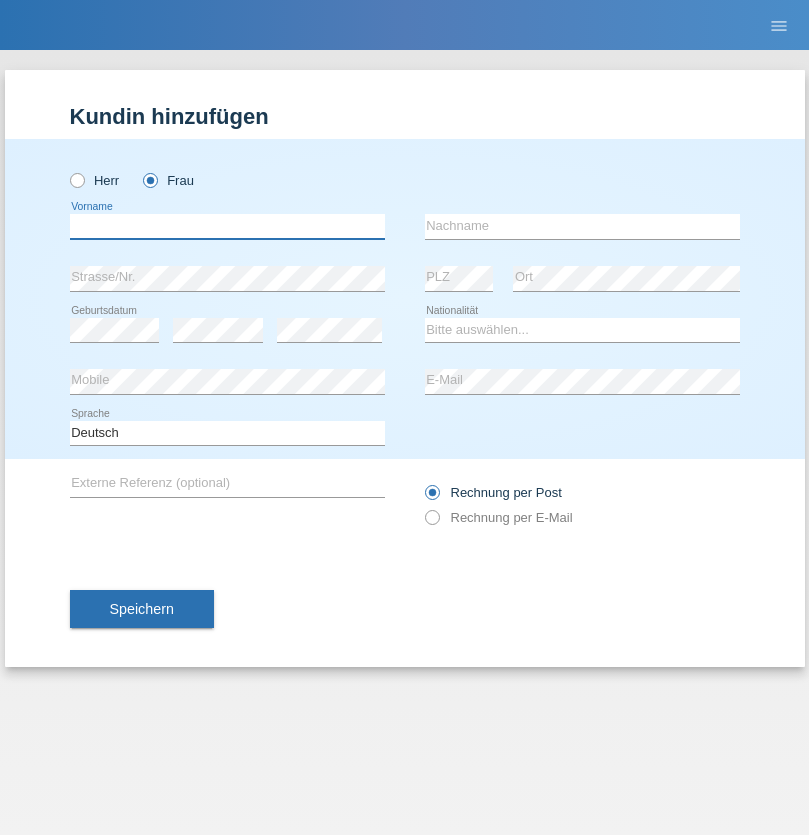 click at bounding box center (227, 226) 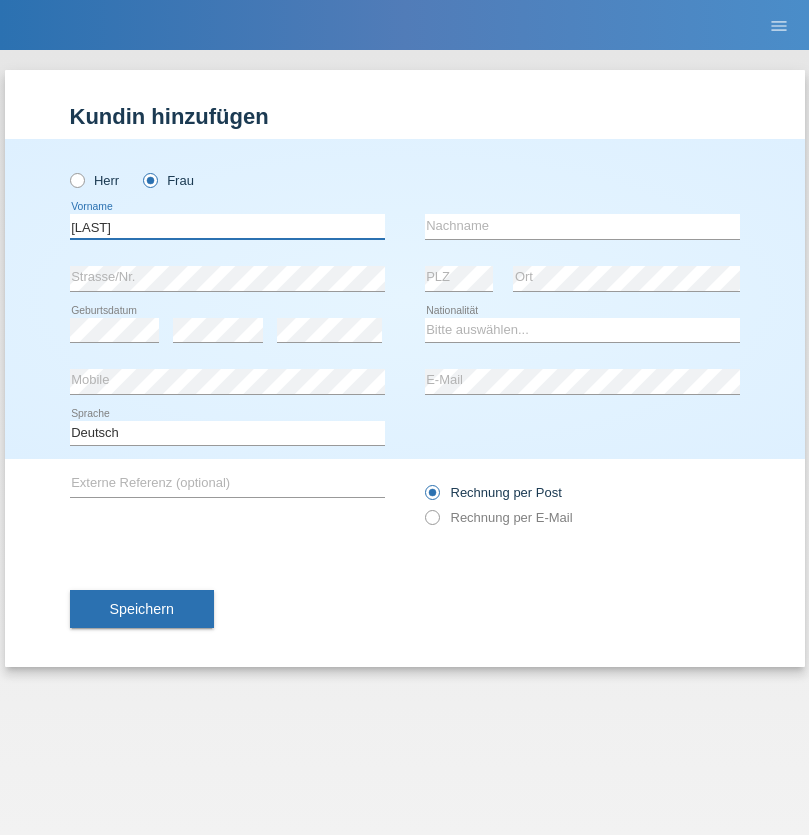 type on "Nesrin" 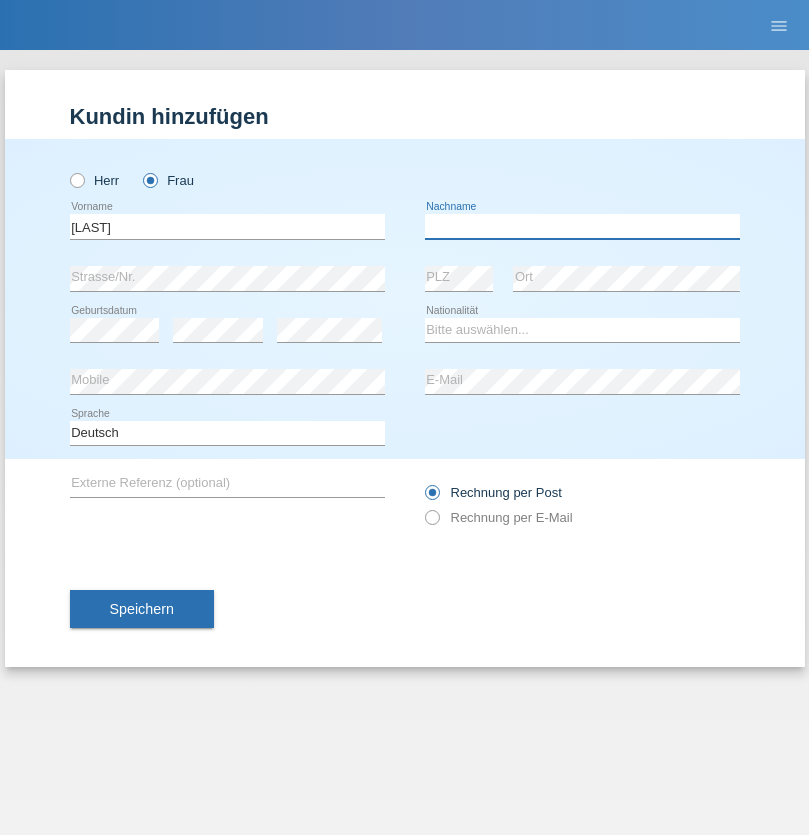 click at bounding box center [582, 226] 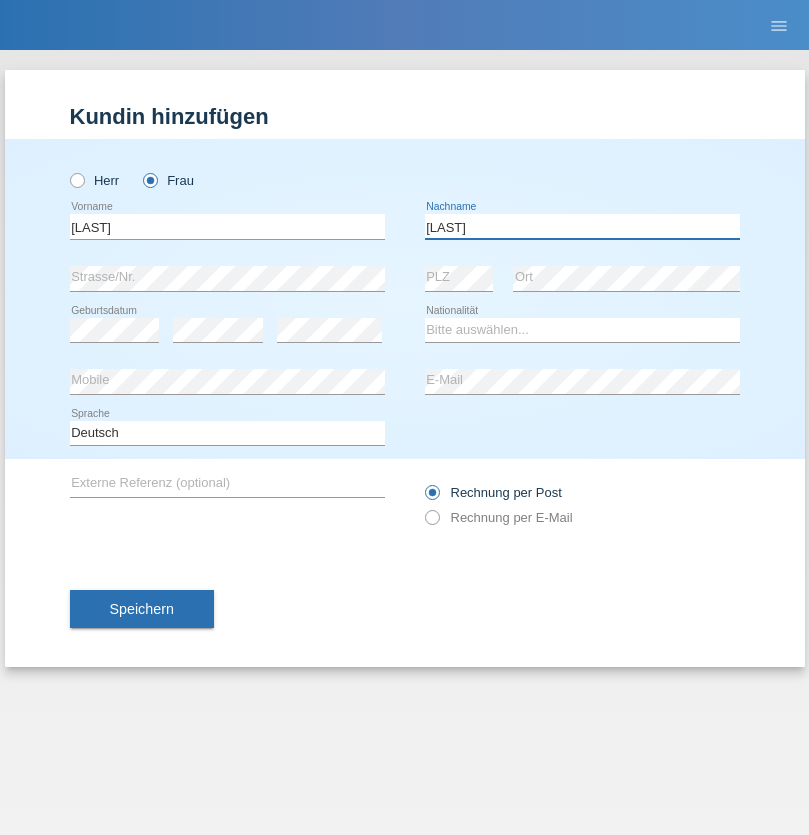 type on "DumanColucci" 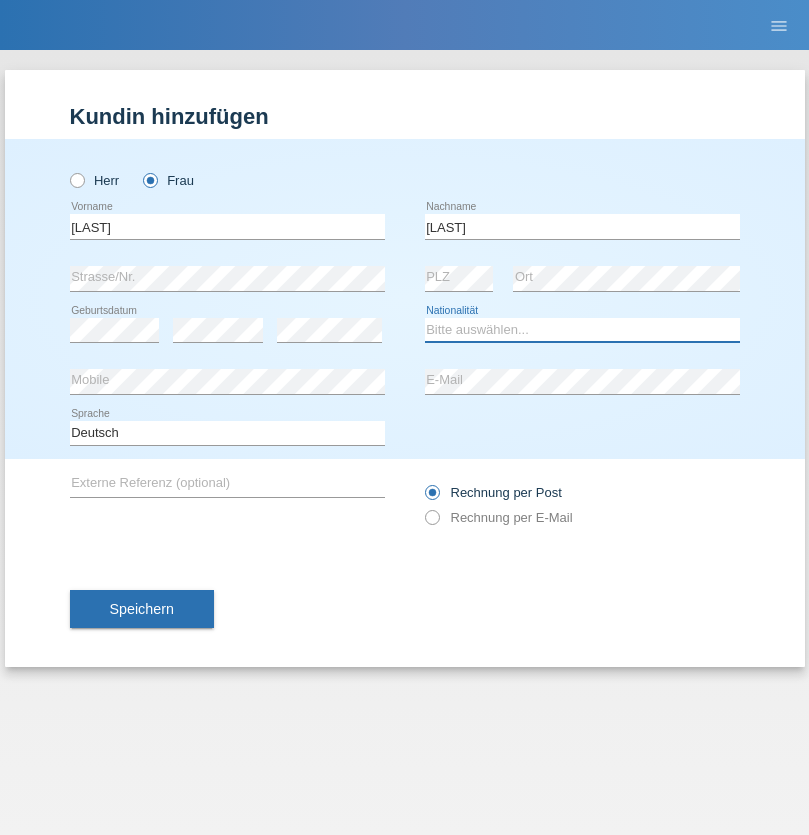 select on "TR" 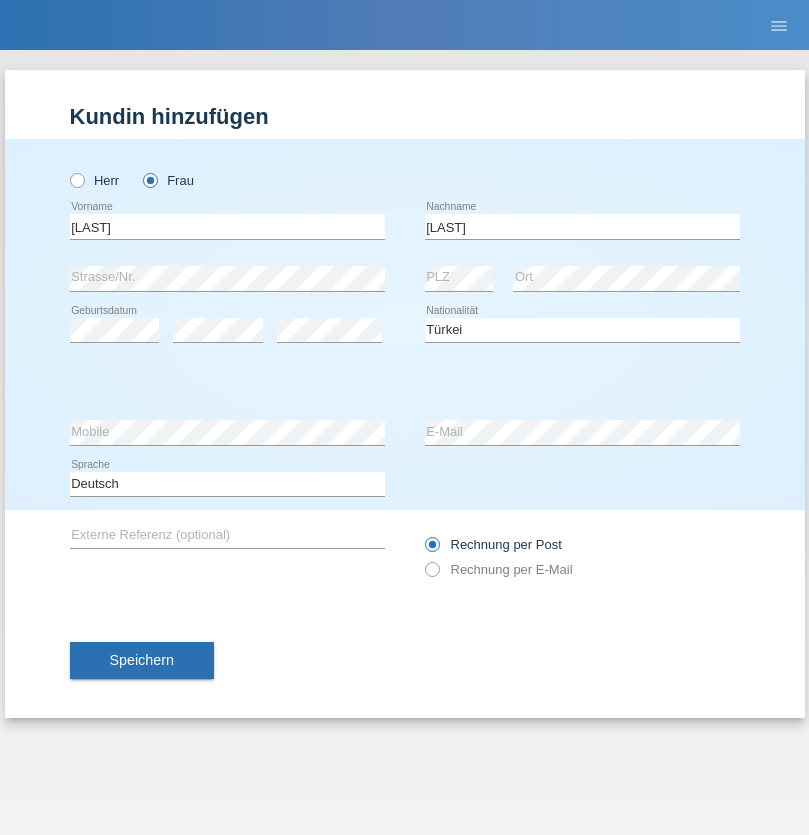 select on "C" 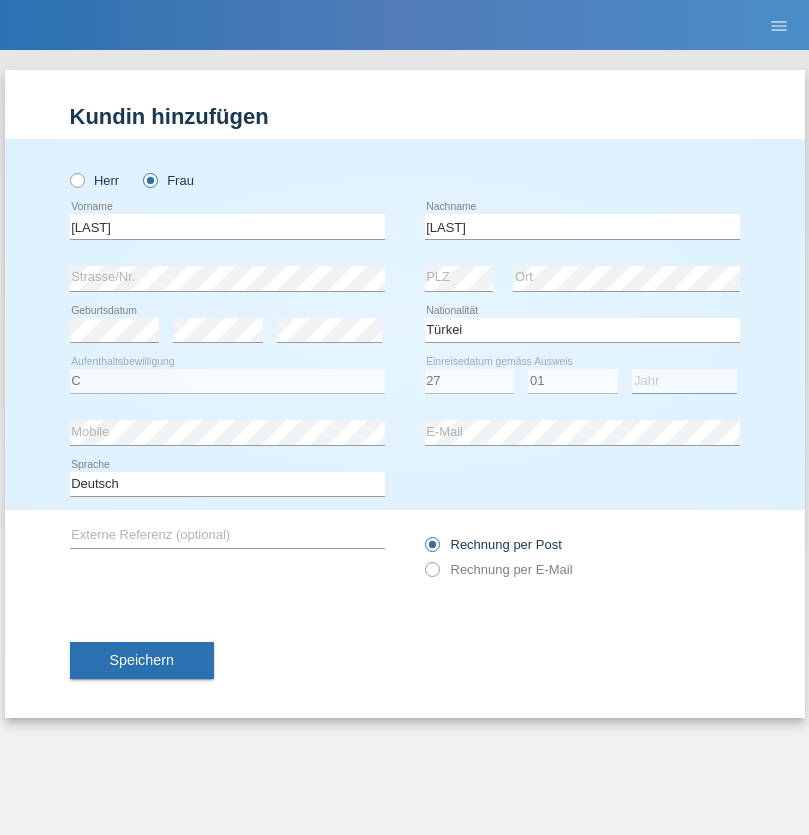 select on "2017" 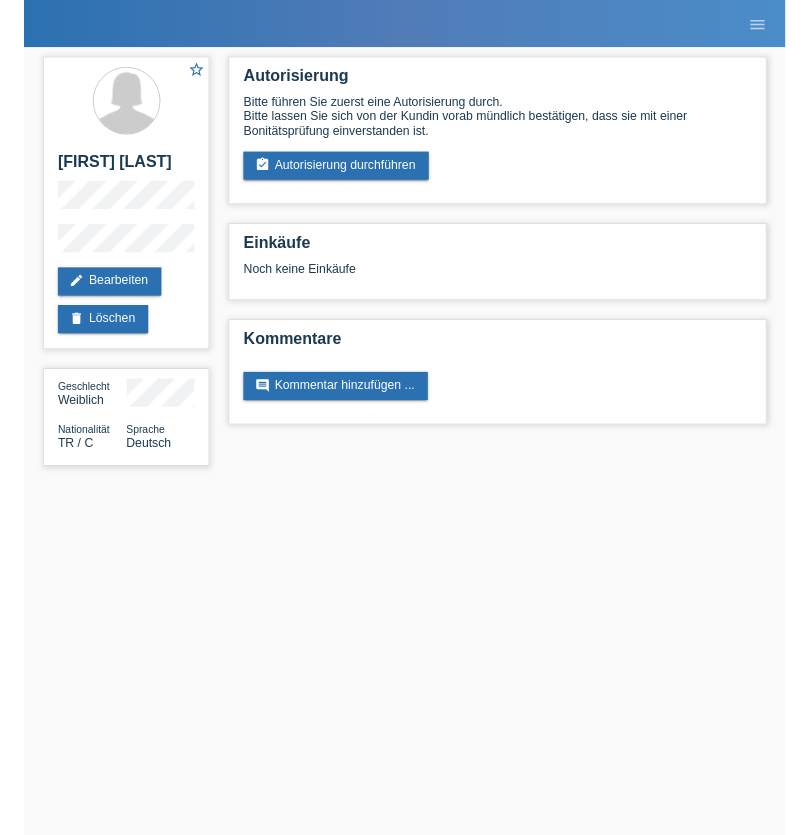 scroll, scrollTop: 0, scrollLeft: 0, axis: both 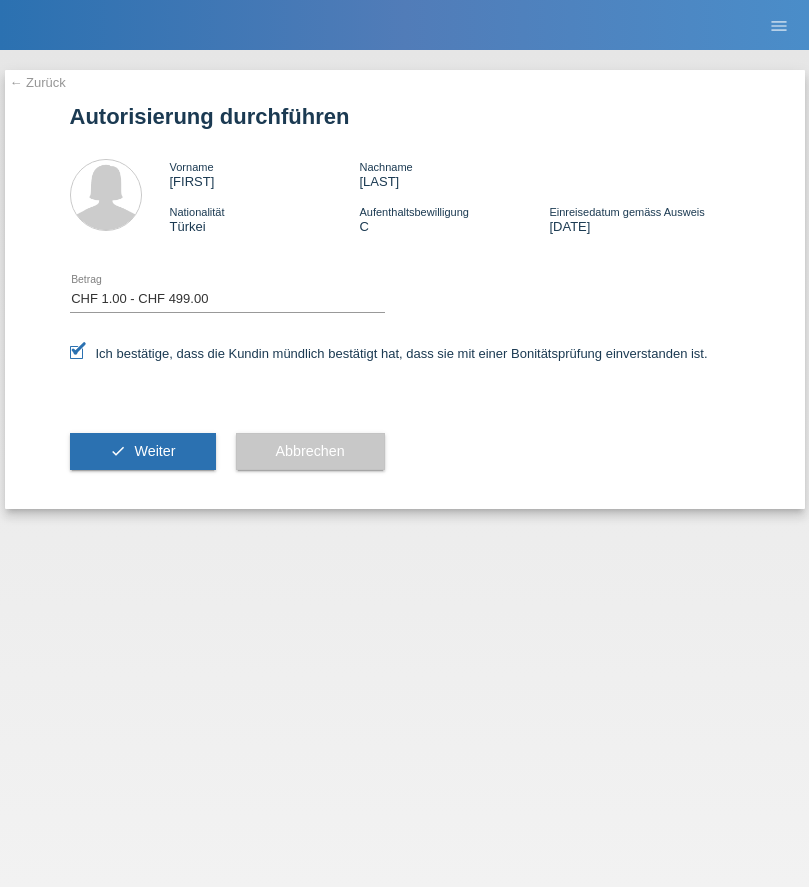 select on "1" 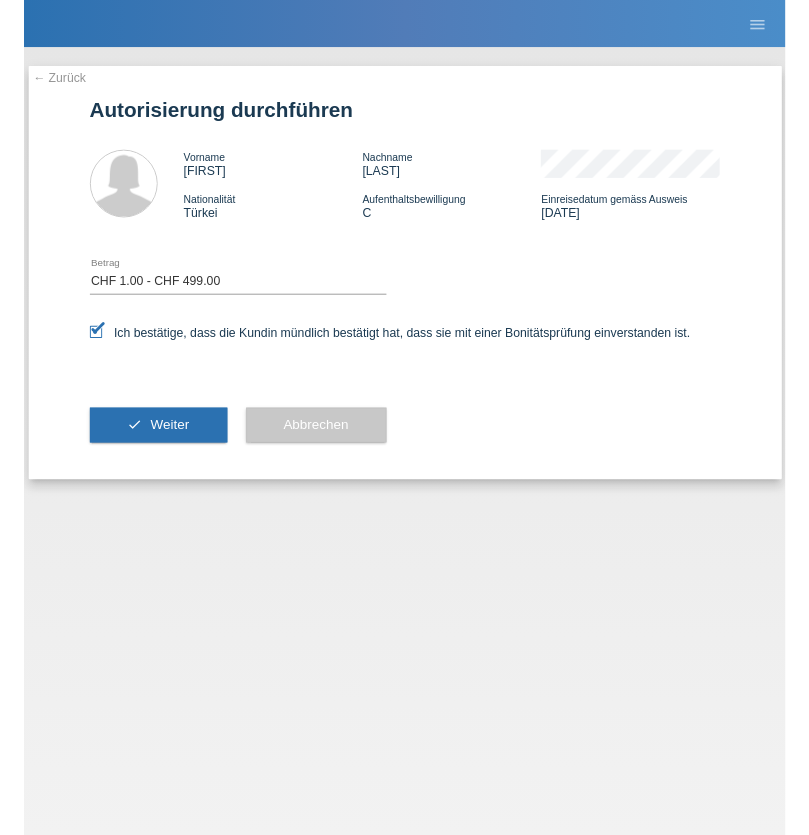 scroll, scrollTop: 0, scrollLeft: 0, axis: both 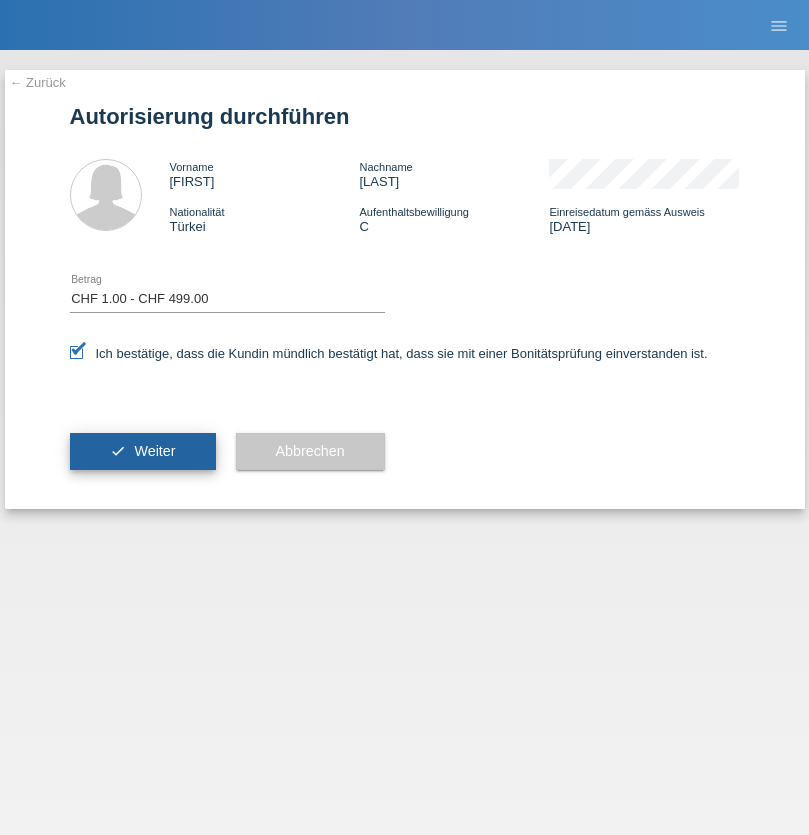 click on "Weiter" at bounding box center [154, 451] 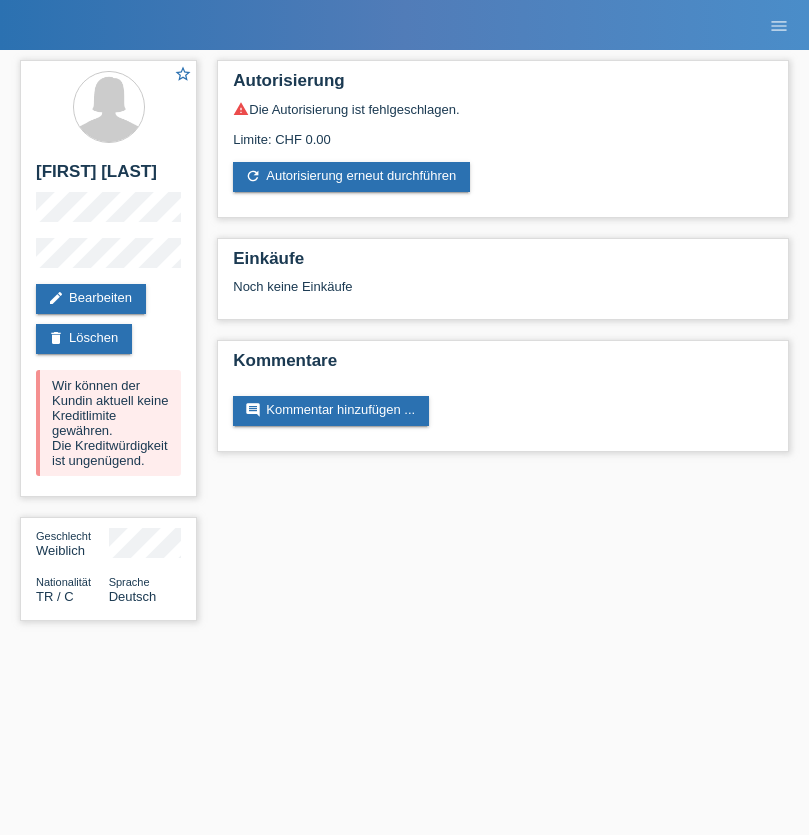 scroll, scrollTop: 0, scrollLeft: 0, axis: both 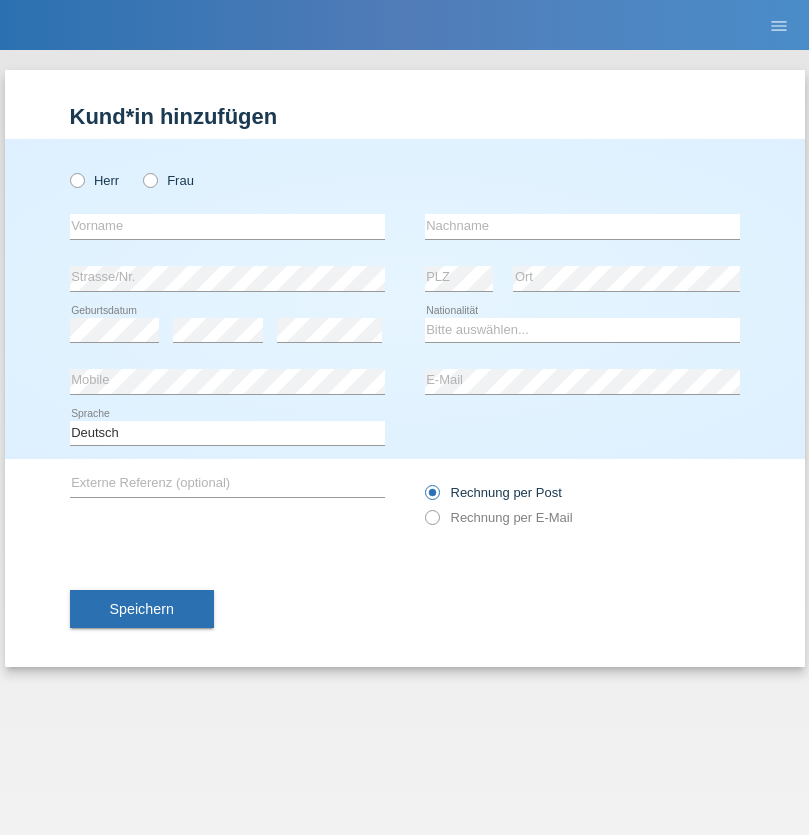radio on "true" 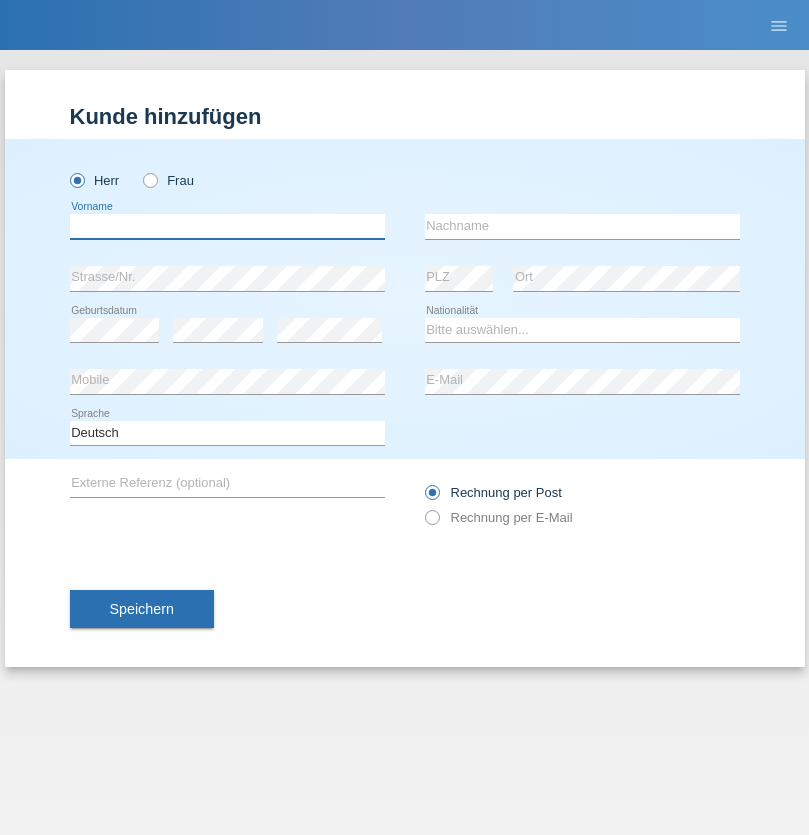 click at bounding box center (227, 226) 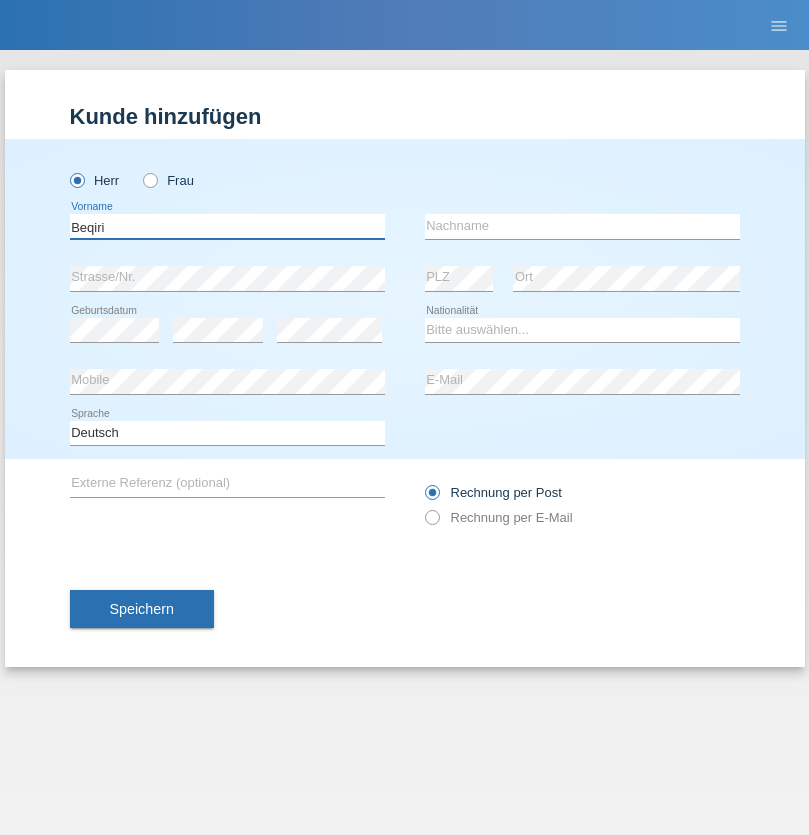 type on "Beqiri" 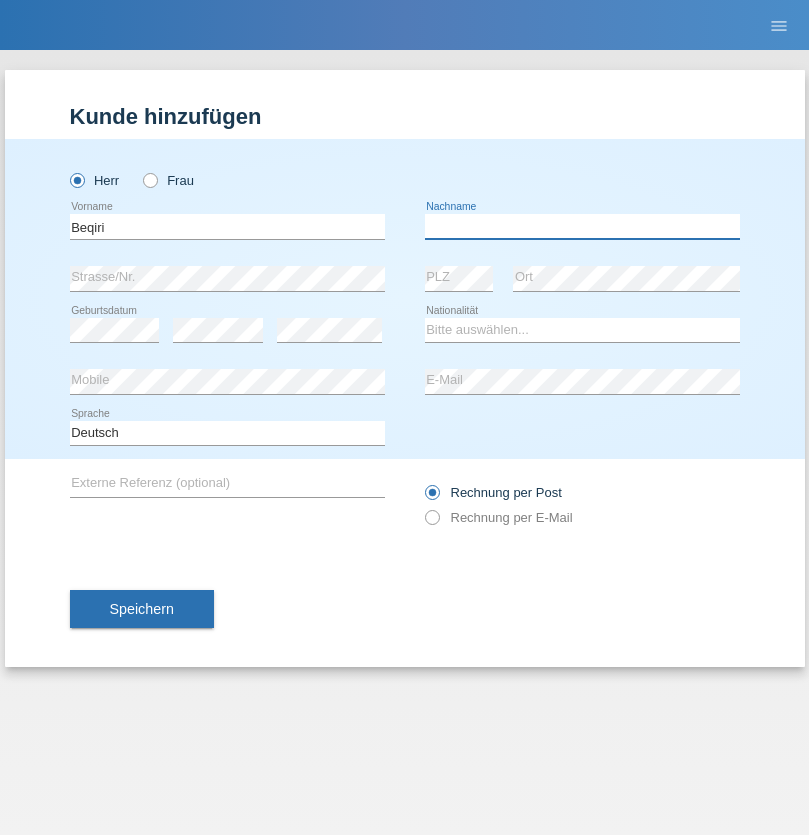 click at bounding box center [582, 226] 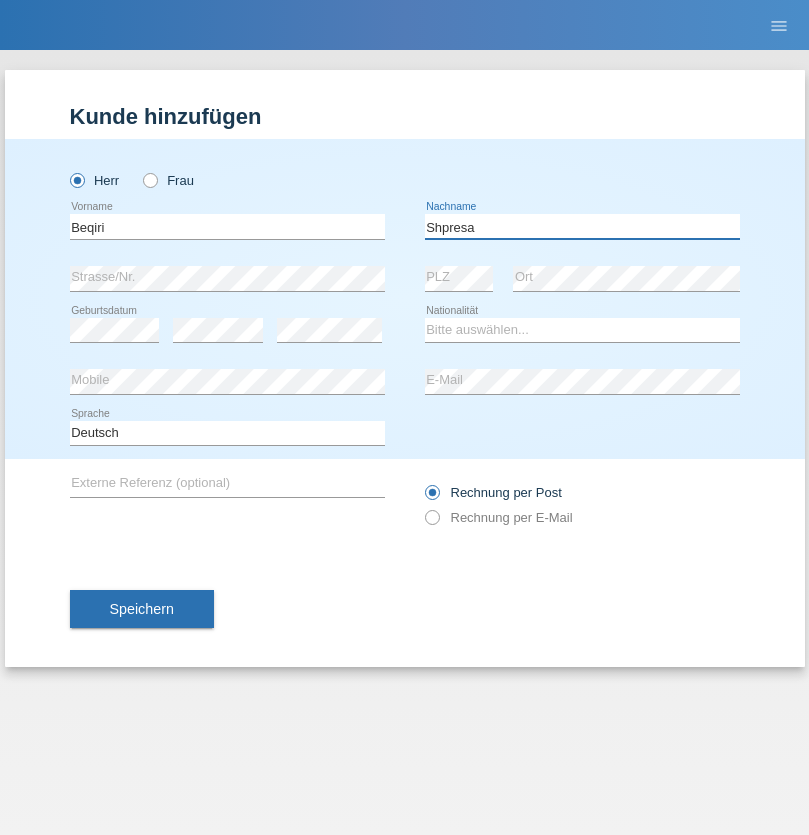 type on "Shpresa" 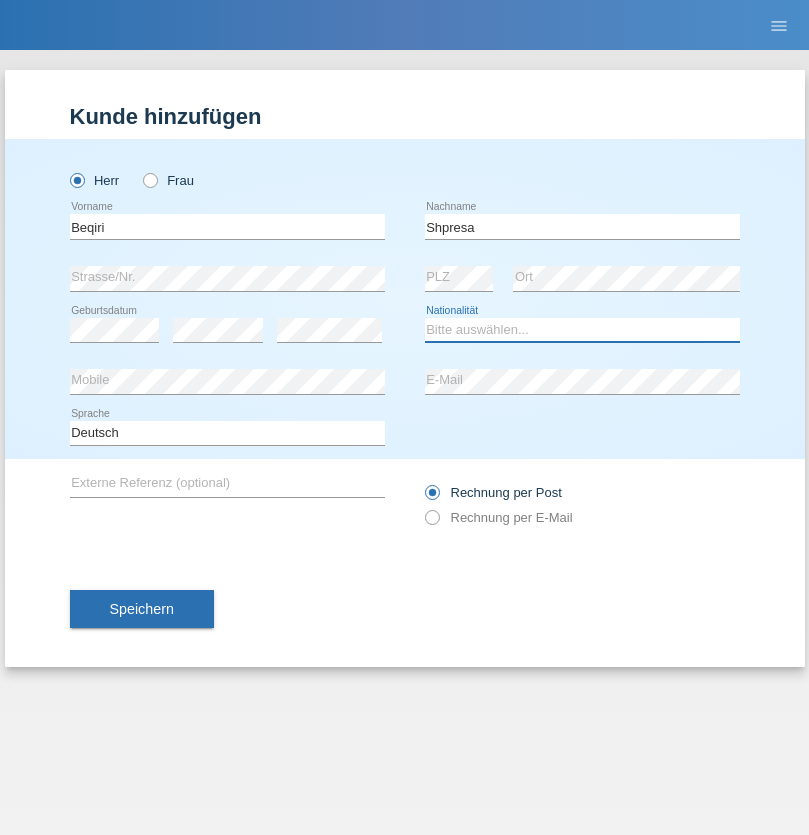 select on "XK" 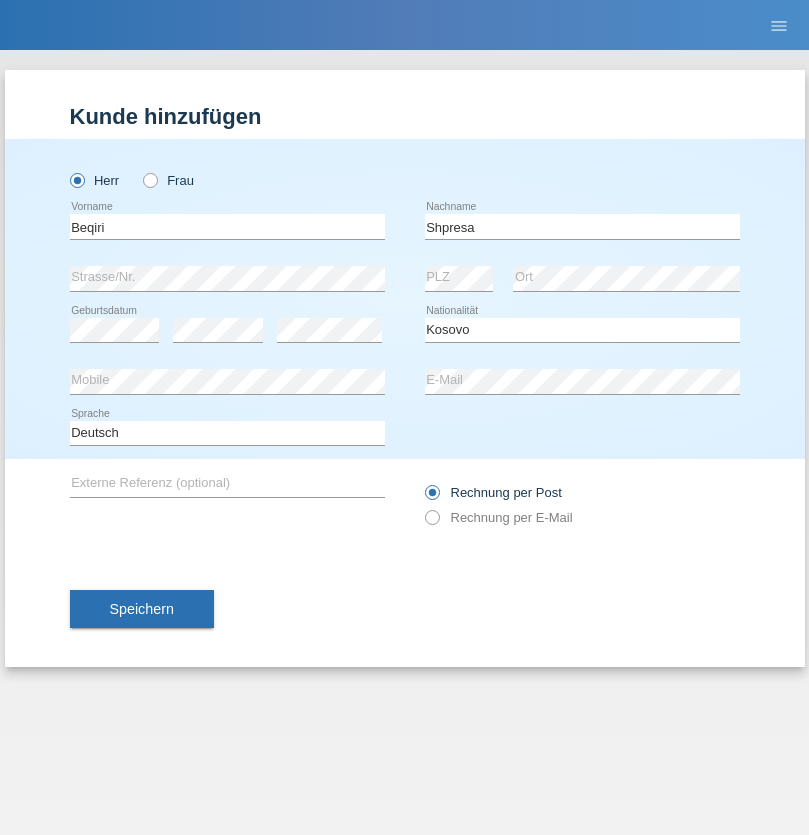 select on "C" 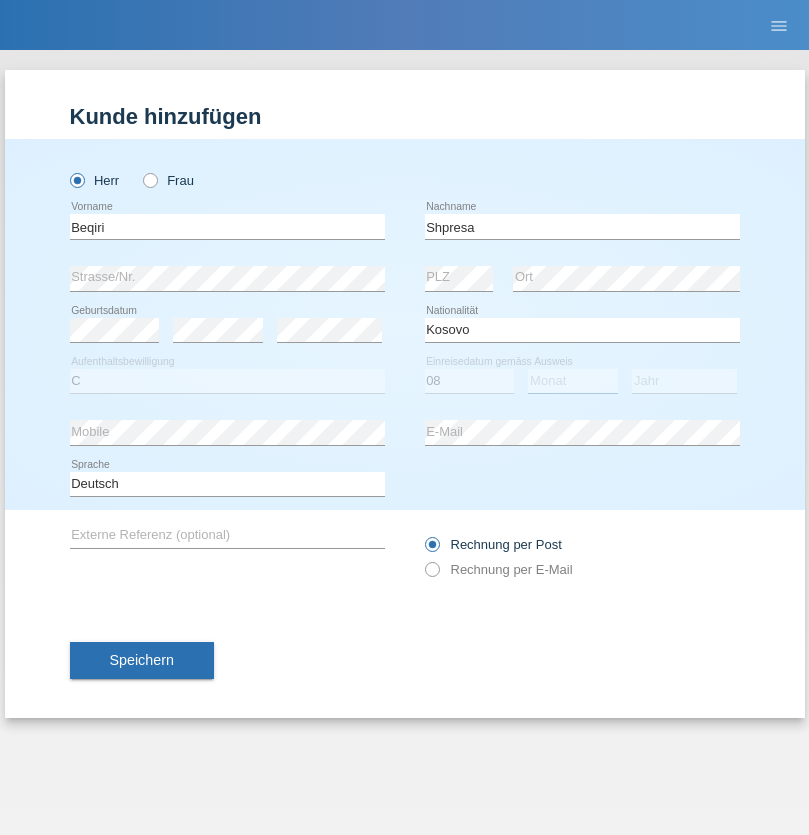 select on "02" 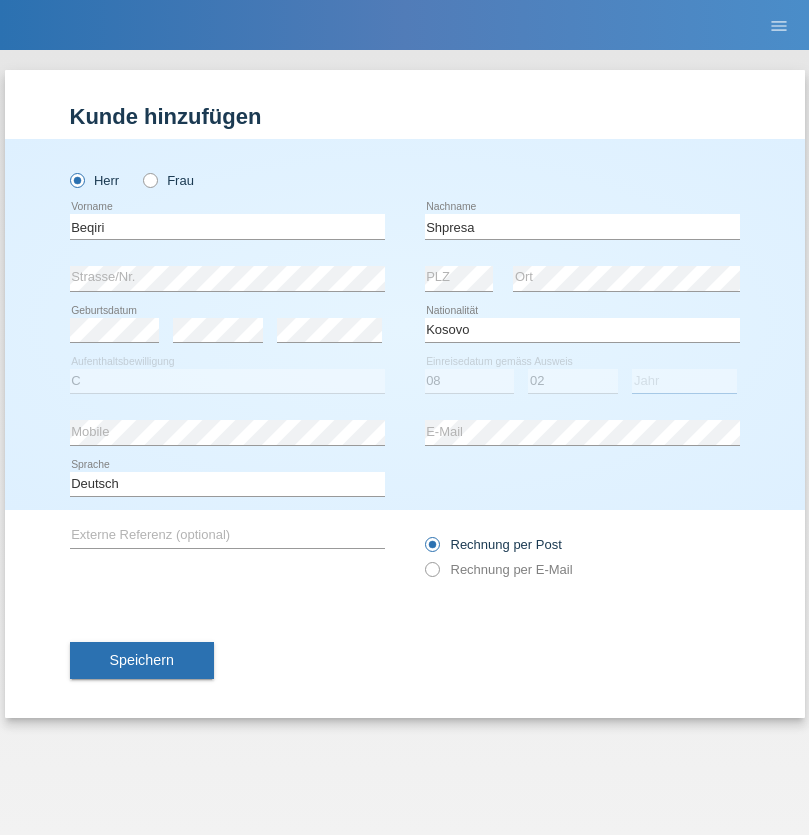select on "1979" 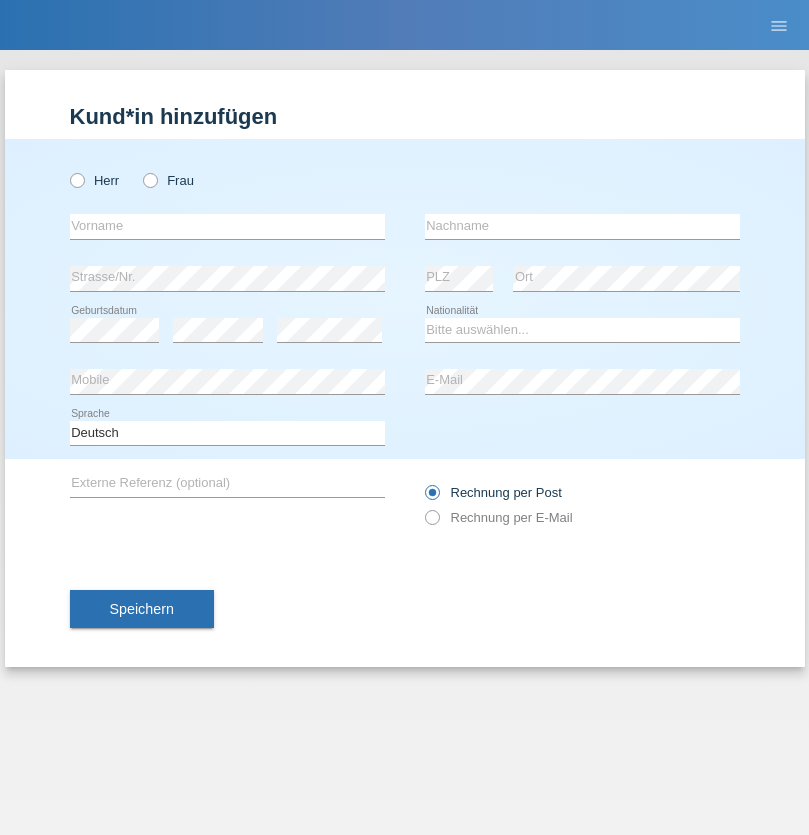 scroll, scrollTop: 0, scrollLeft: 0, axis: both 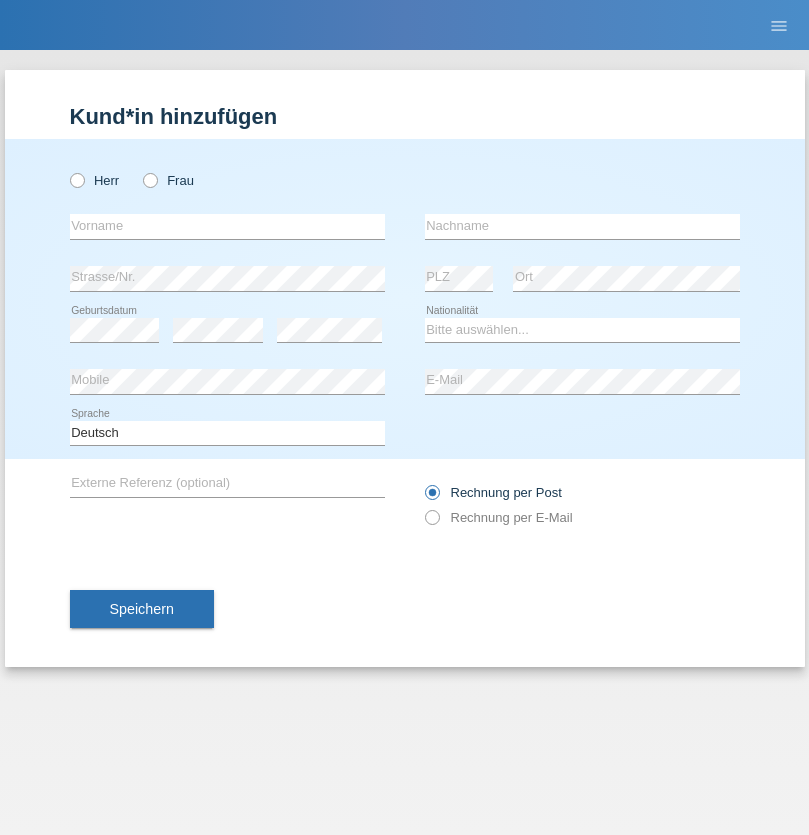 radio on "true" 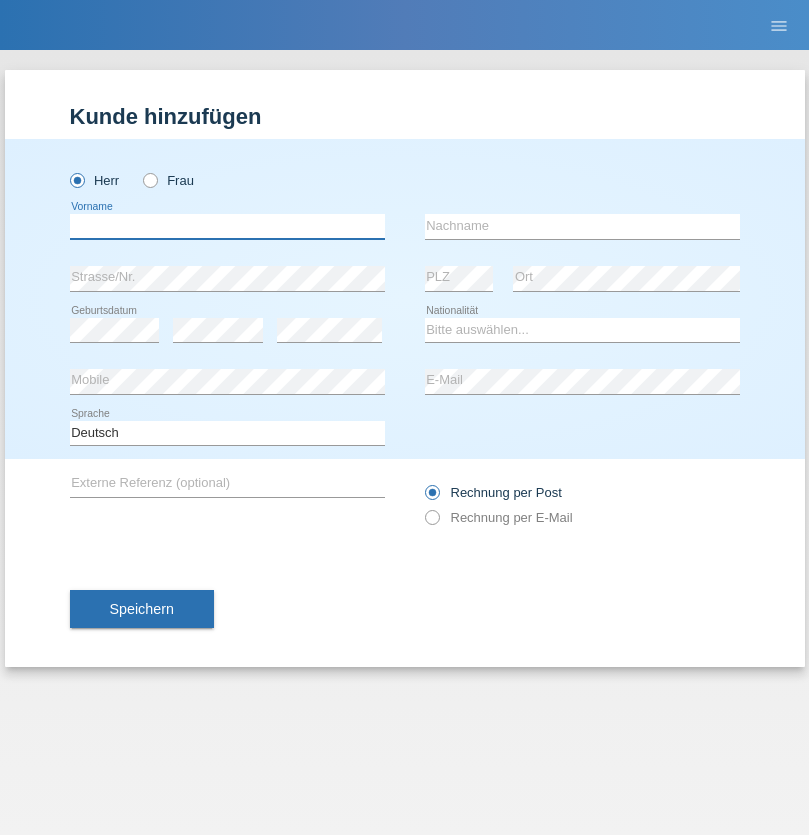 click at bounding box center (227, 226) 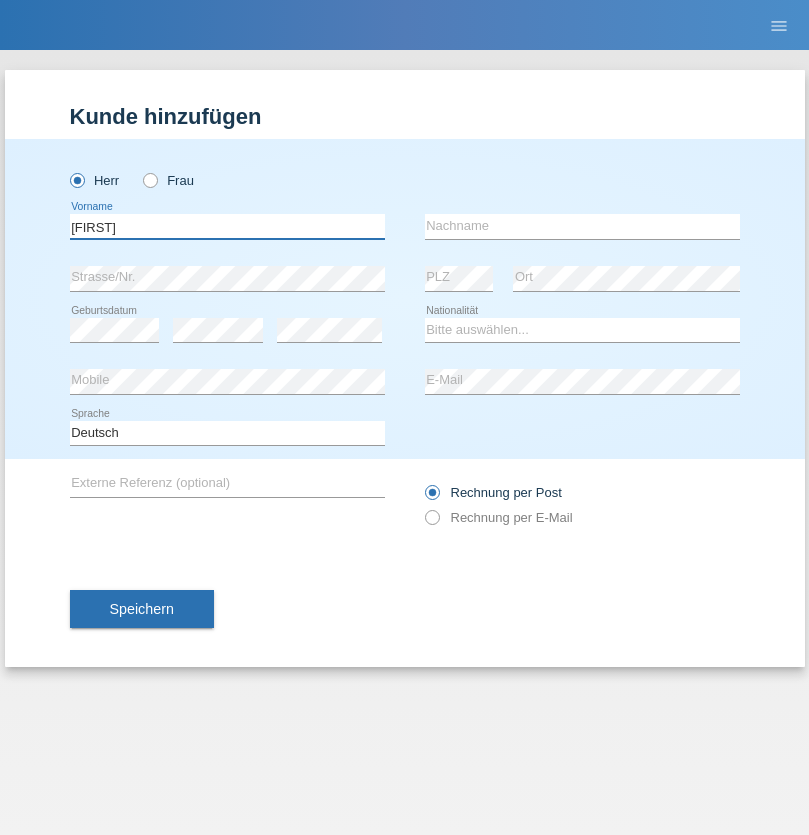 type on "[FIRST]" 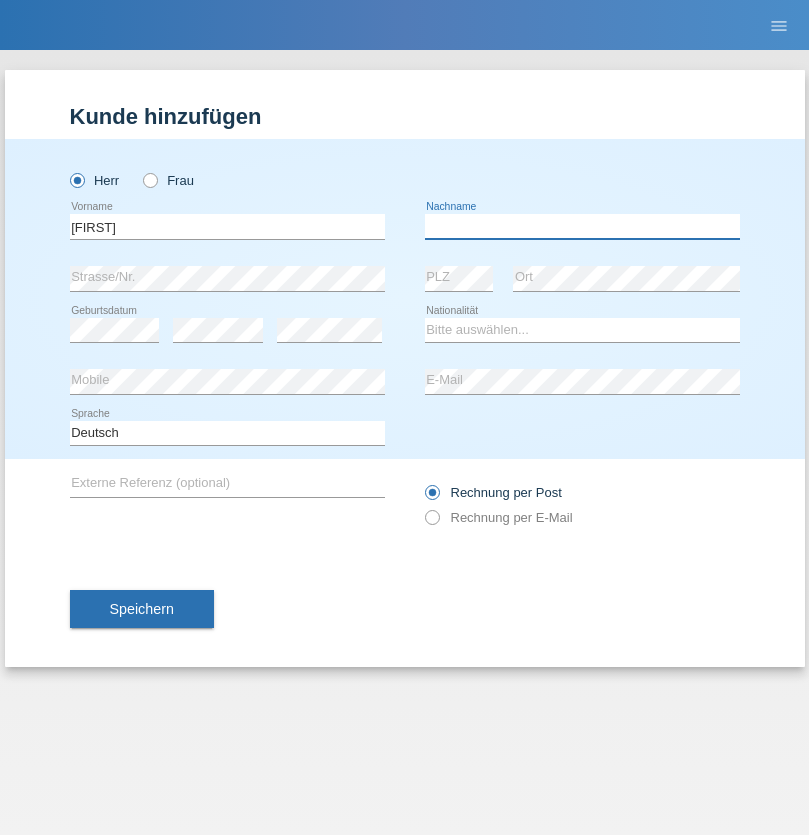 click at bounding box center [582, 226] 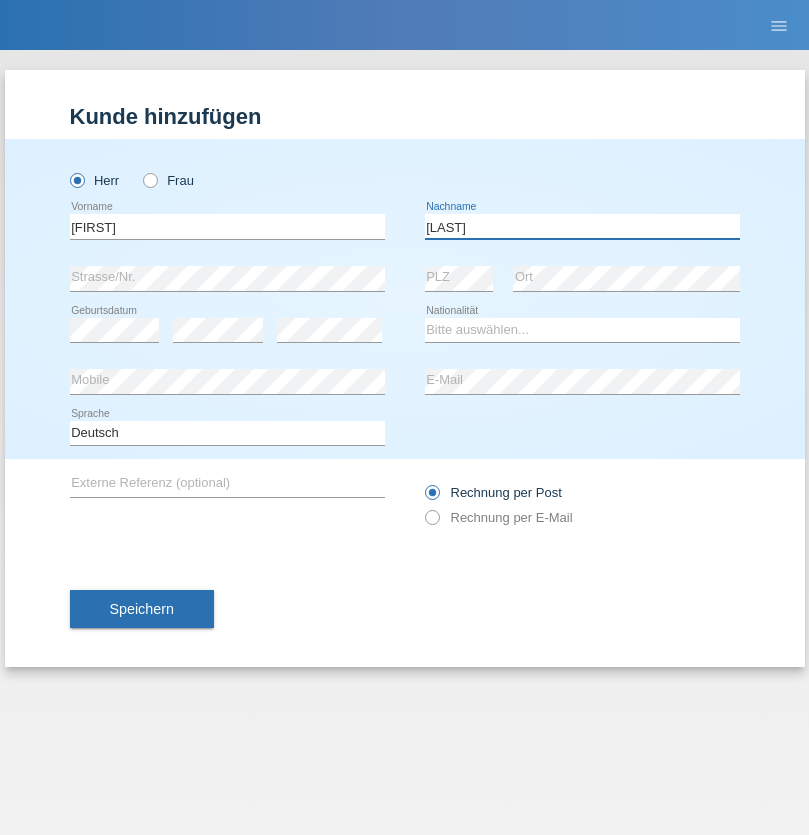 type on "[LAST]" 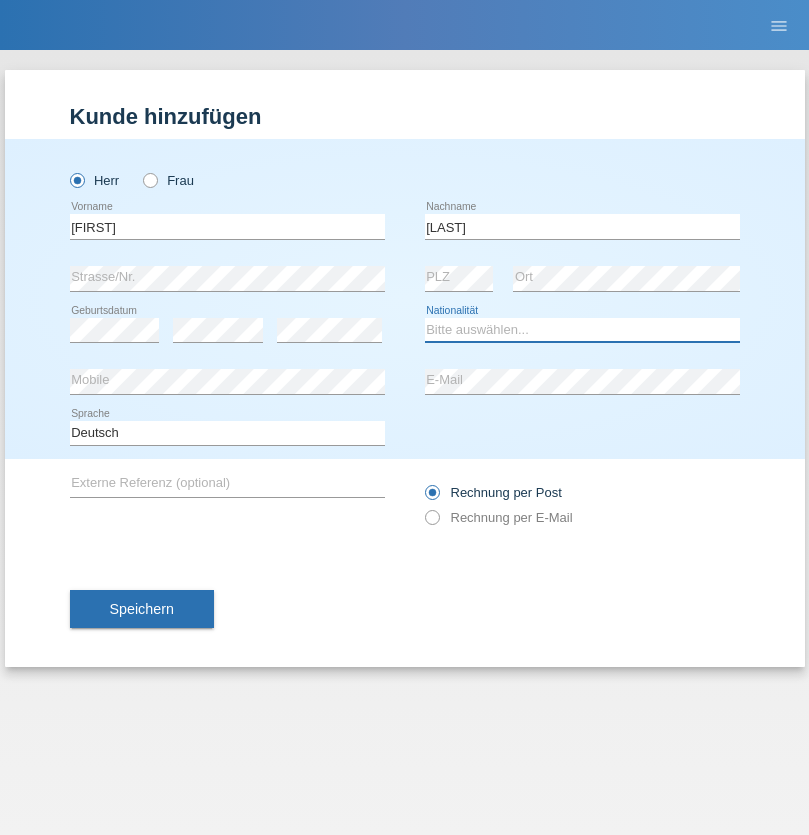select on "CH" 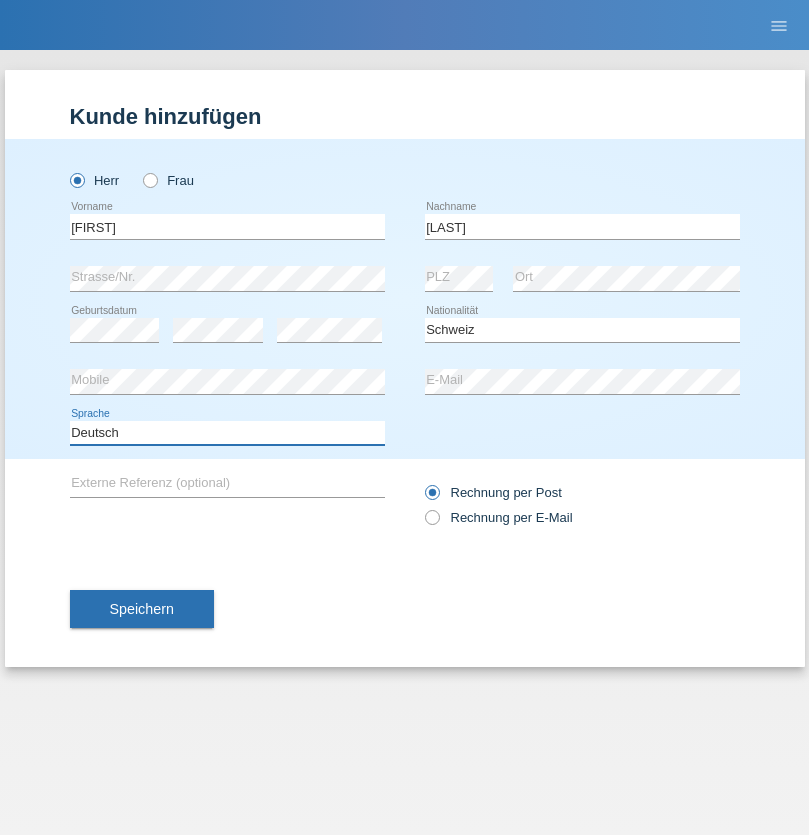 select on "en" 